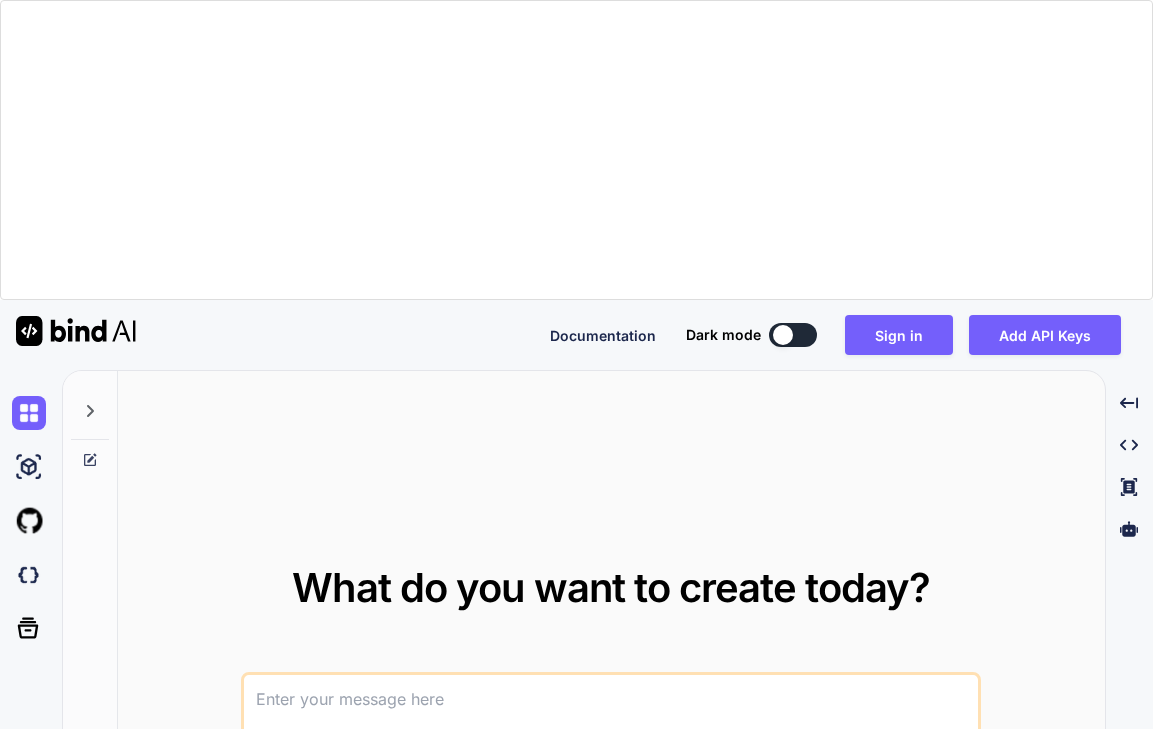 scroll, scrollTop: 0, scrollLeft: 0, axis: both 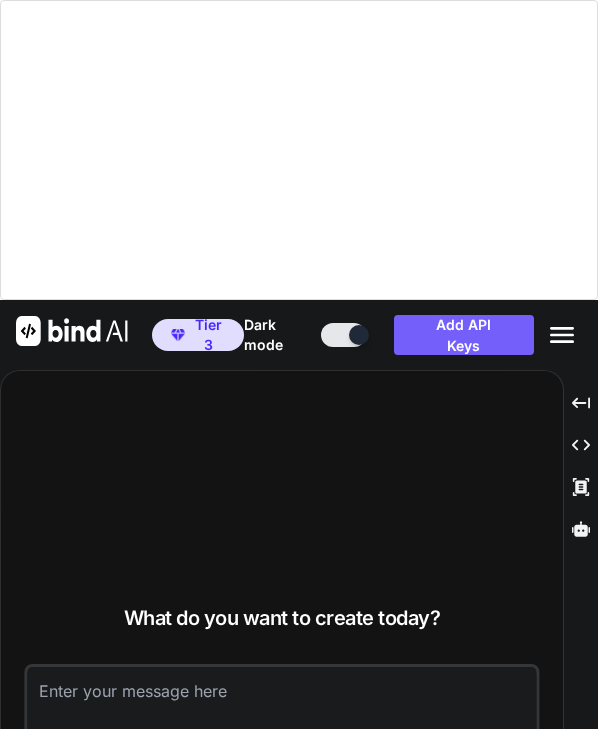 type on "x" 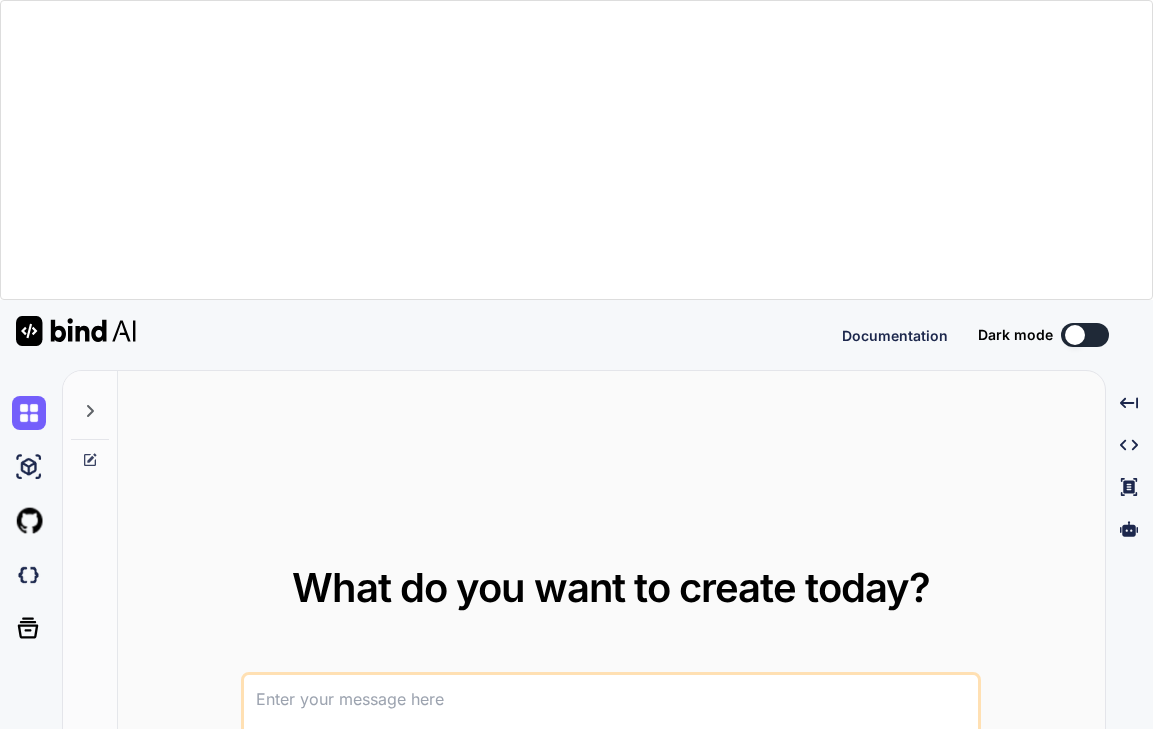 scroll, scrollTop: 0, scrollLeft: 0, axis: both 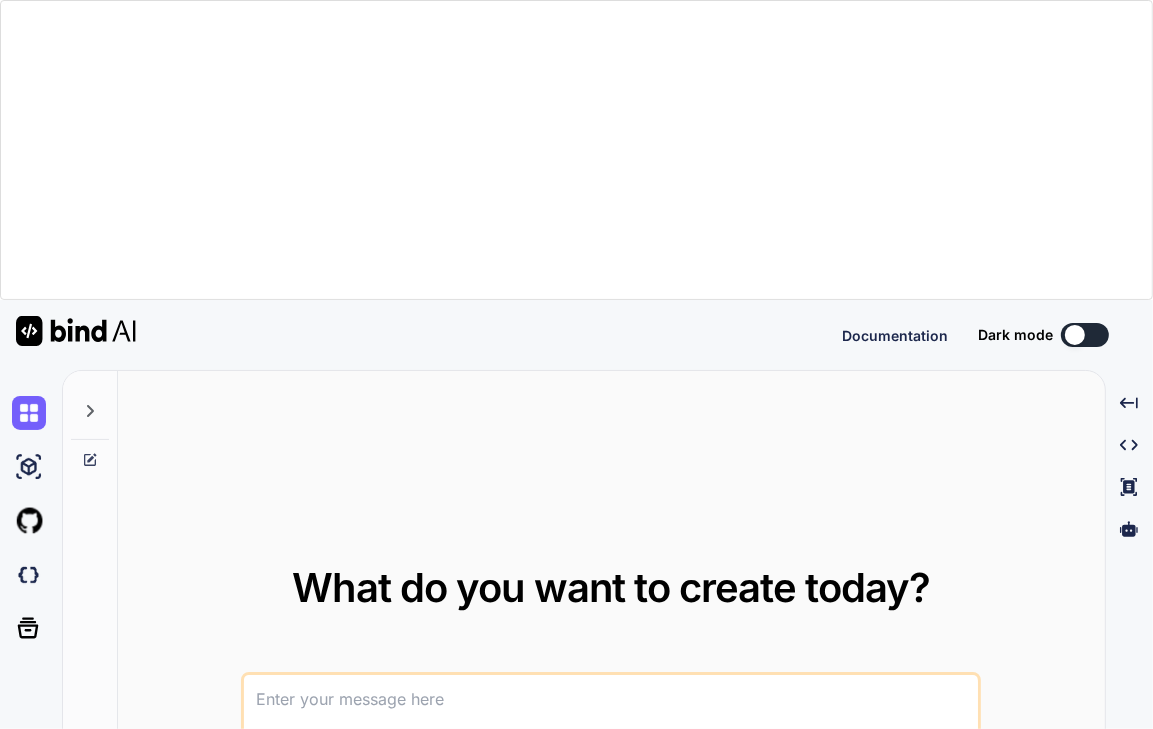 type on "x" 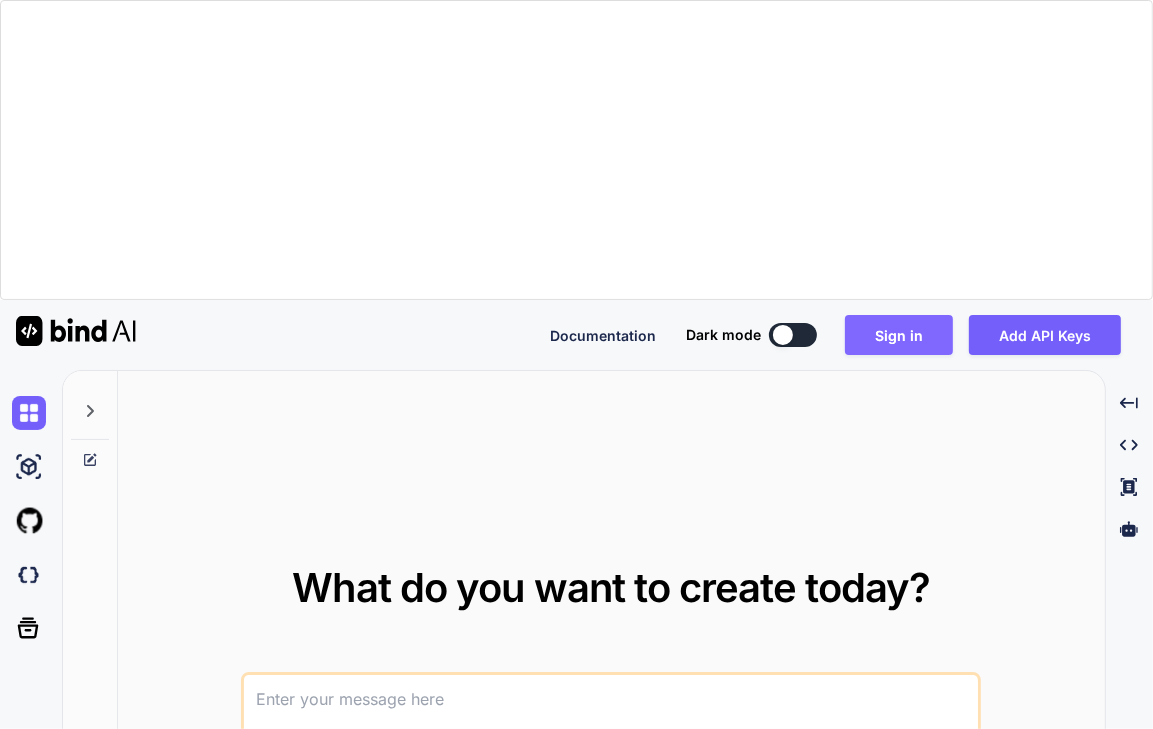 click on "Sign in" at bounding box center (899, 335) 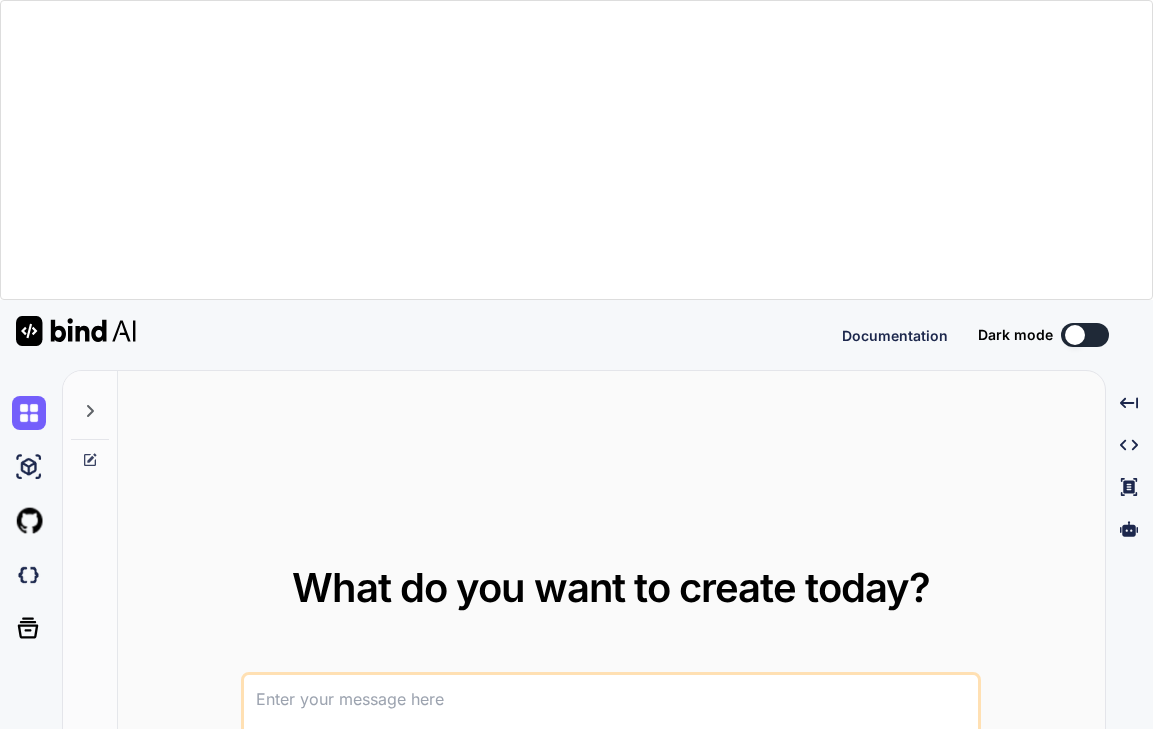 scroll, scrollTop: 0, scrollLeft: 0, axis: both 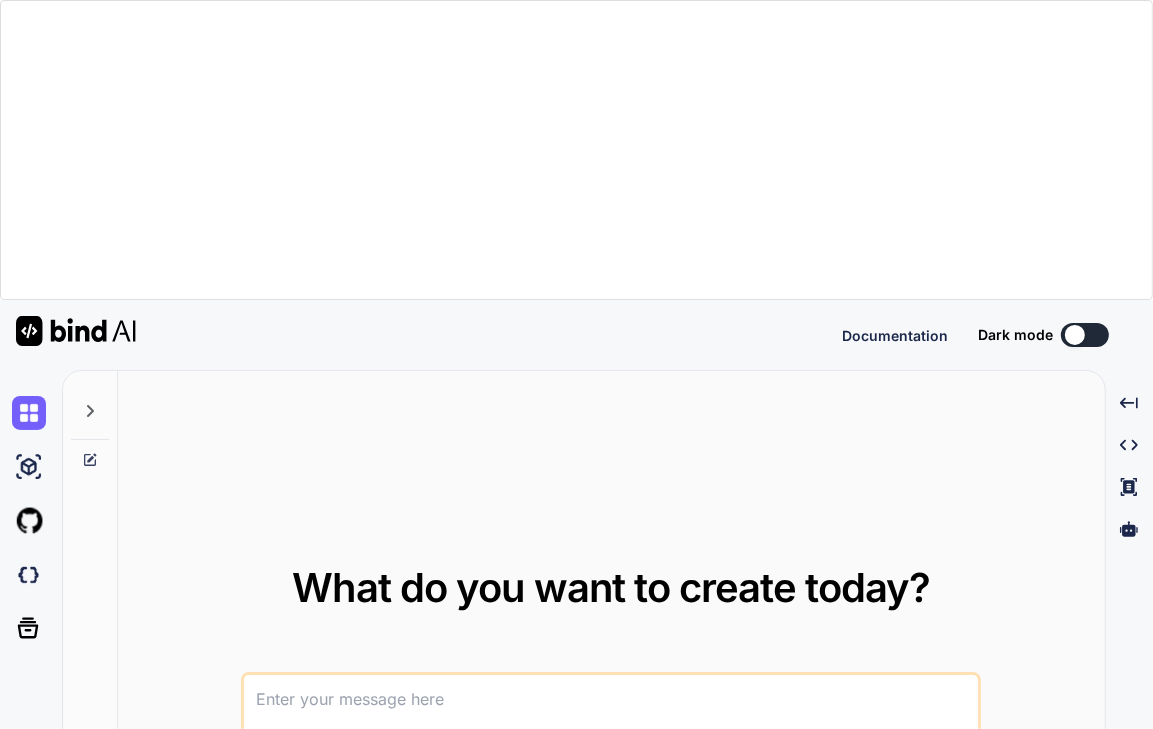 type on "x" 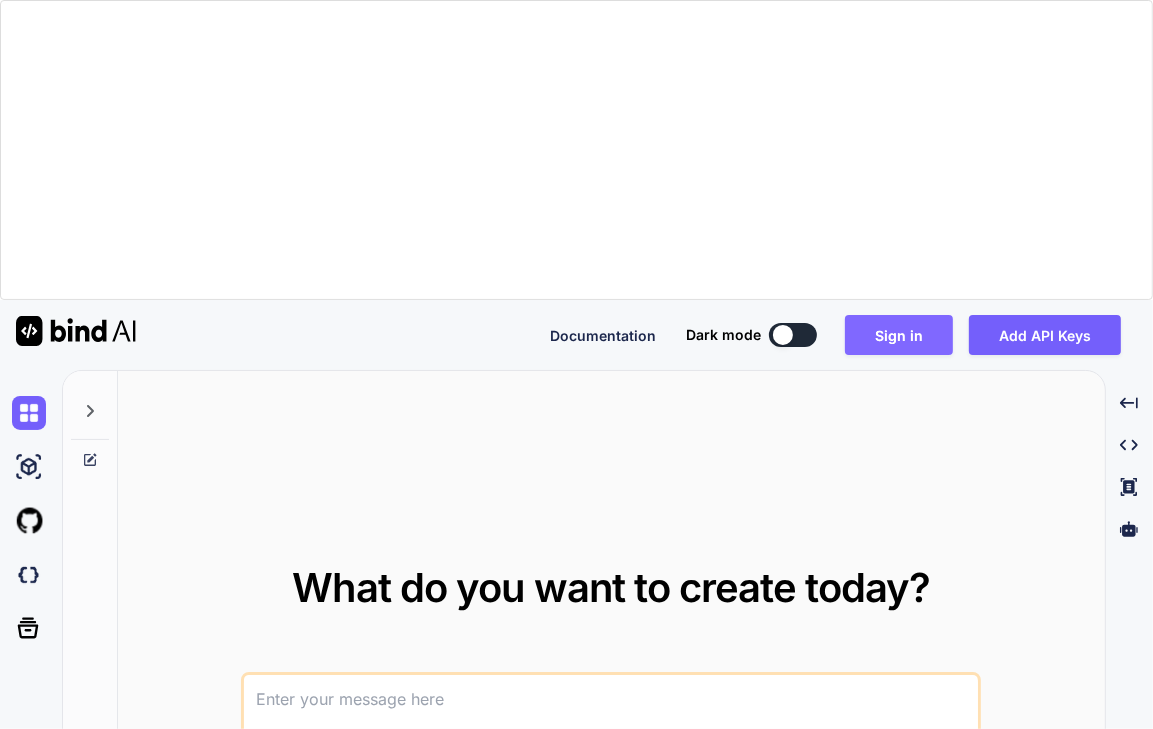 click on "Sign in" at bounding box center (899, 335) 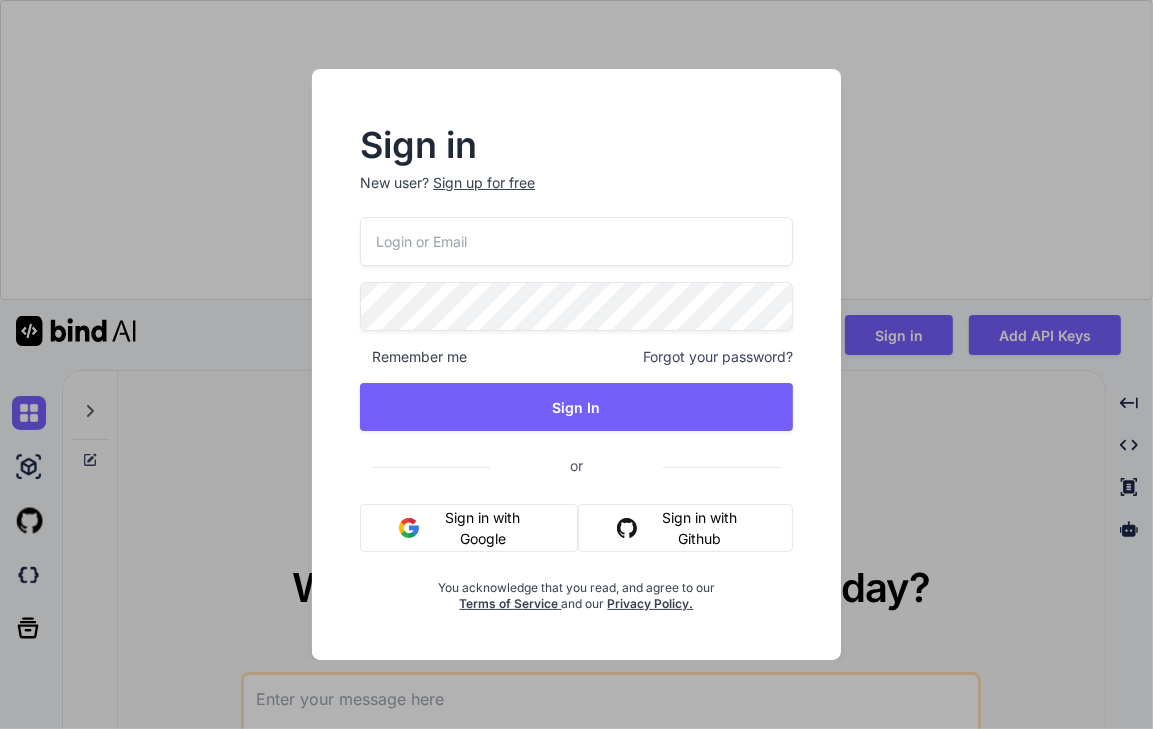 click at bounding box center [576, 241] 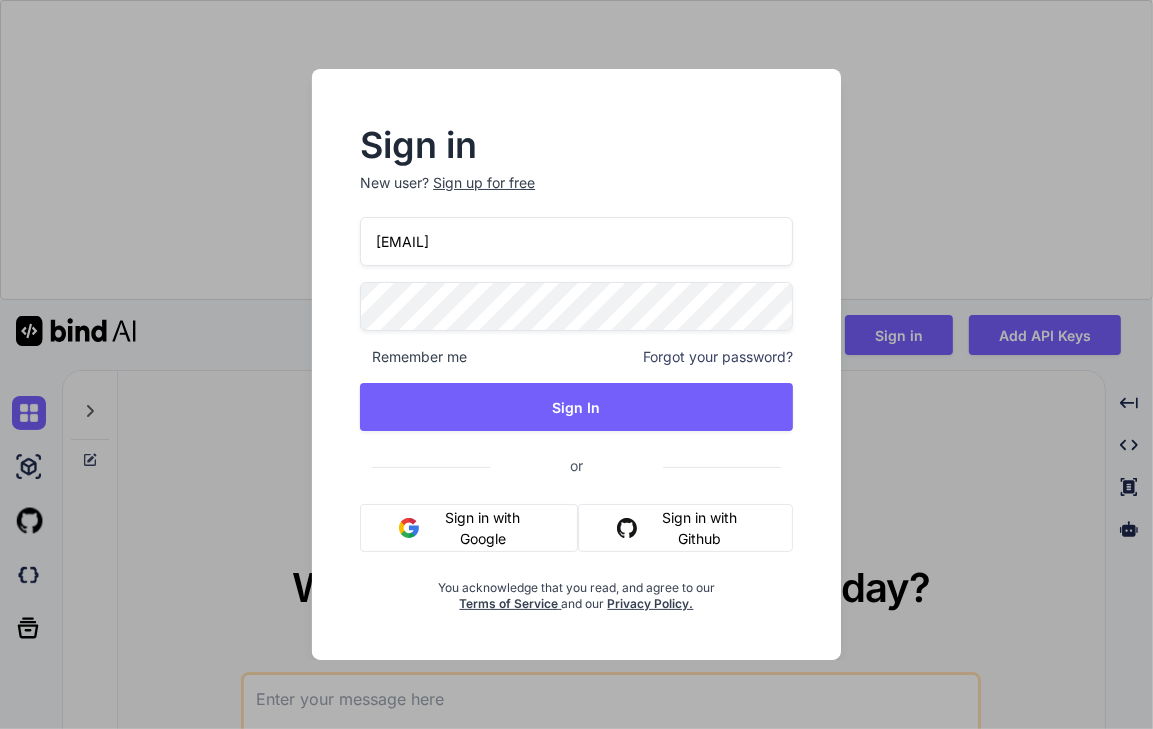 type on "arunmalik111@yahoo.co.in" 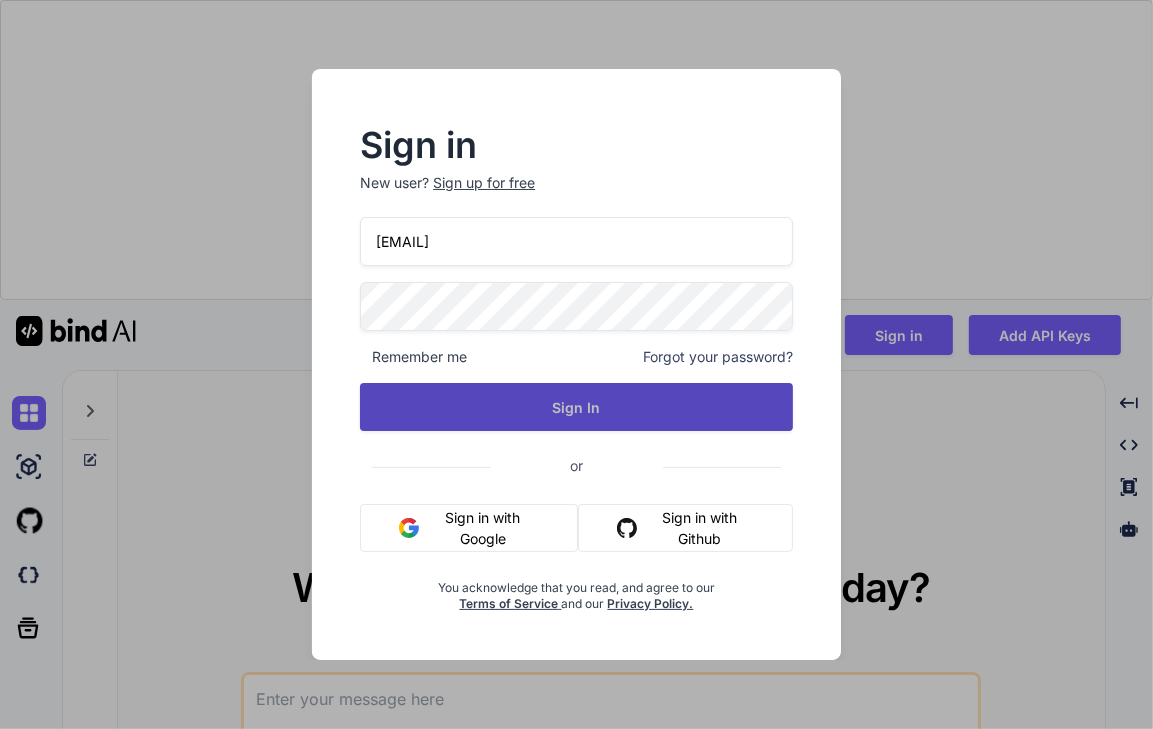 click on "Sign In" at bounding box center [576, 407] 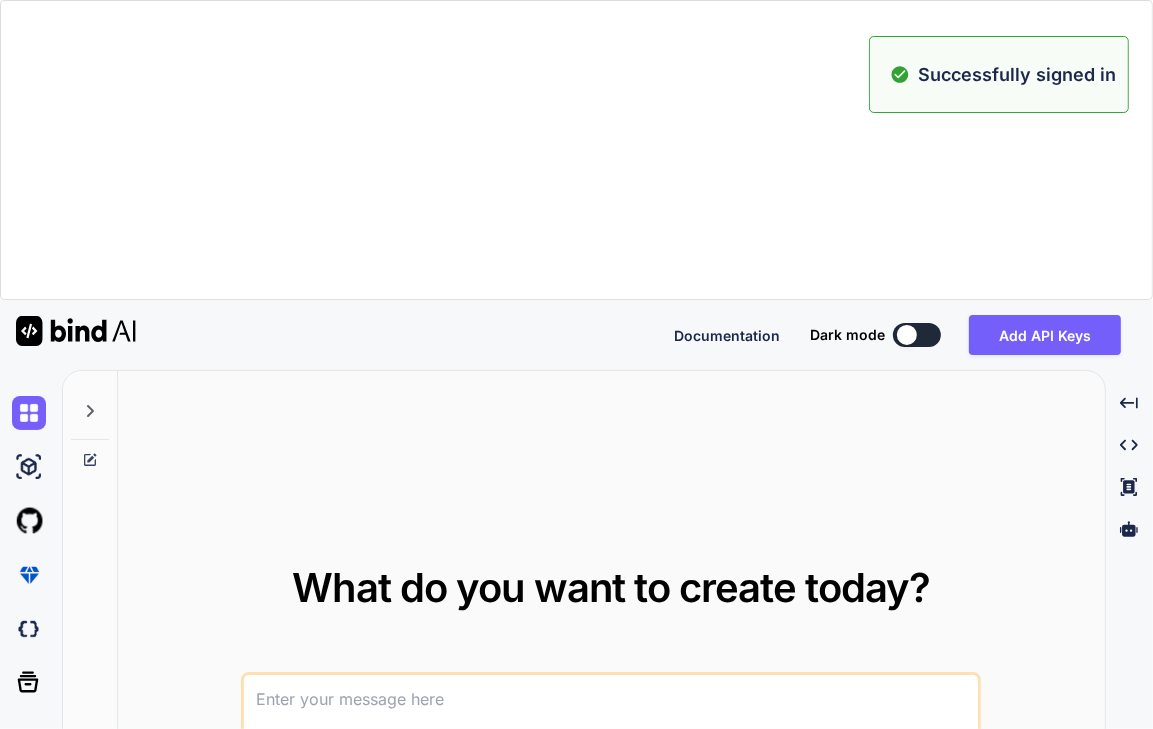 type on "x" 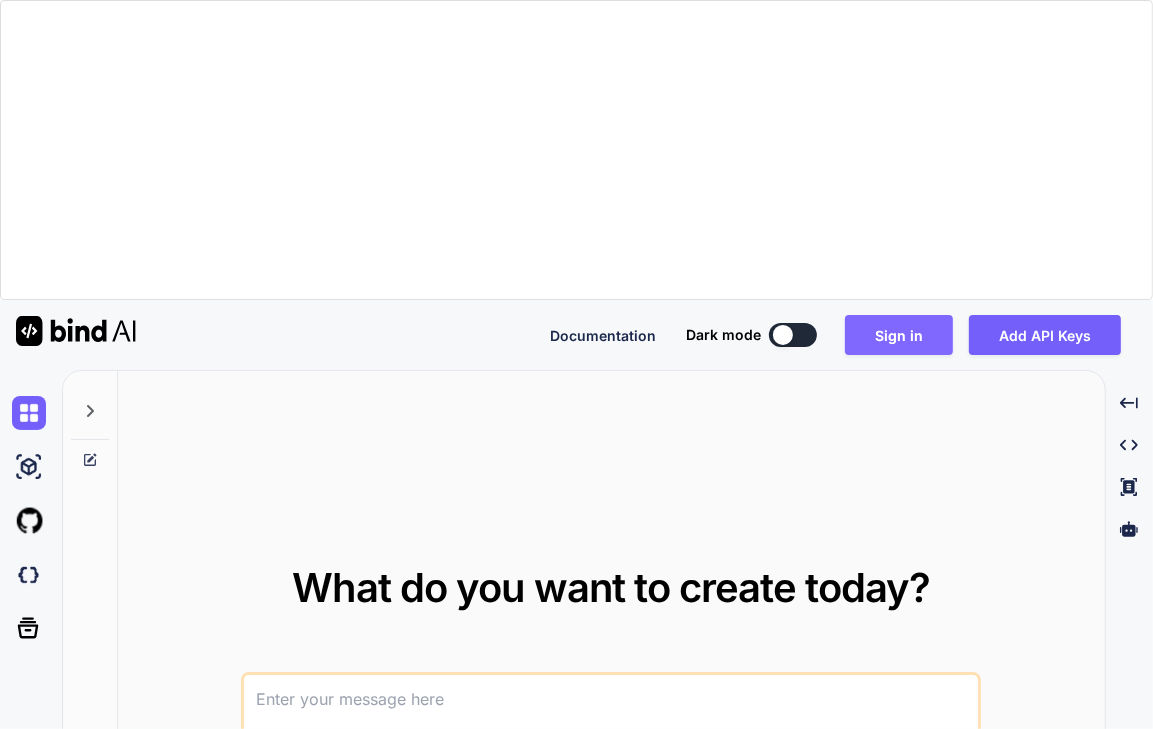 click on "Sign in" at bounding box center [899, 335] 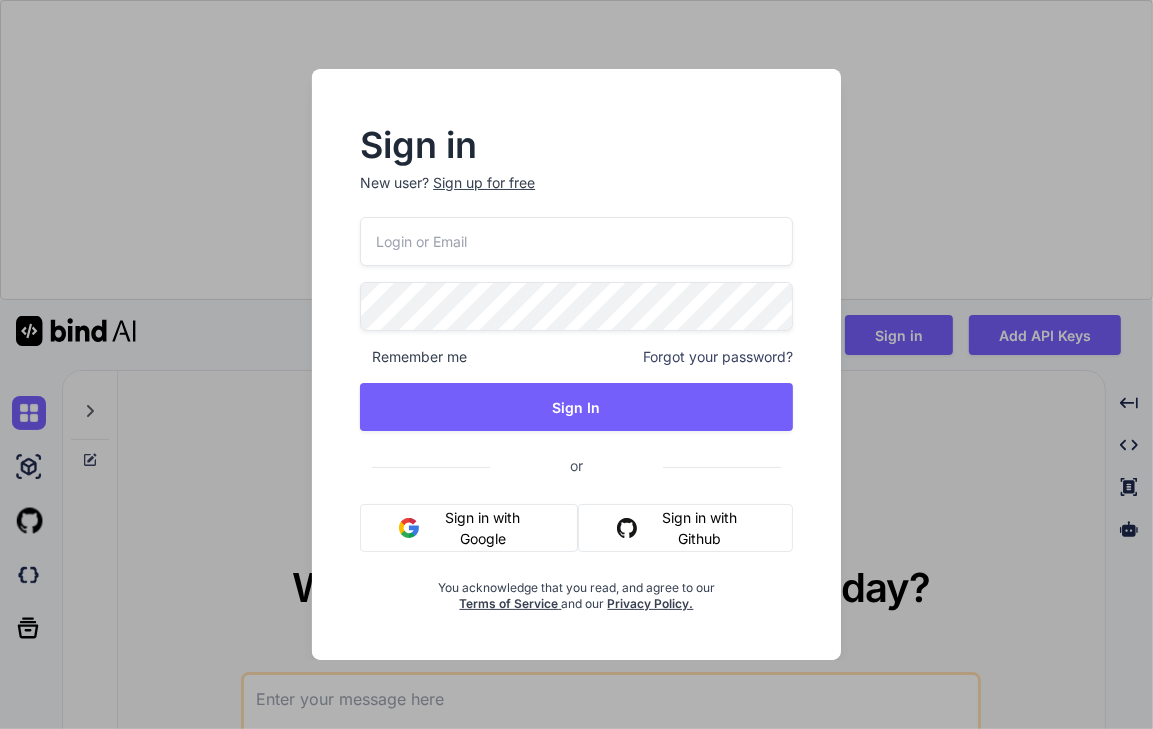 click at bounding box center (576, 241) 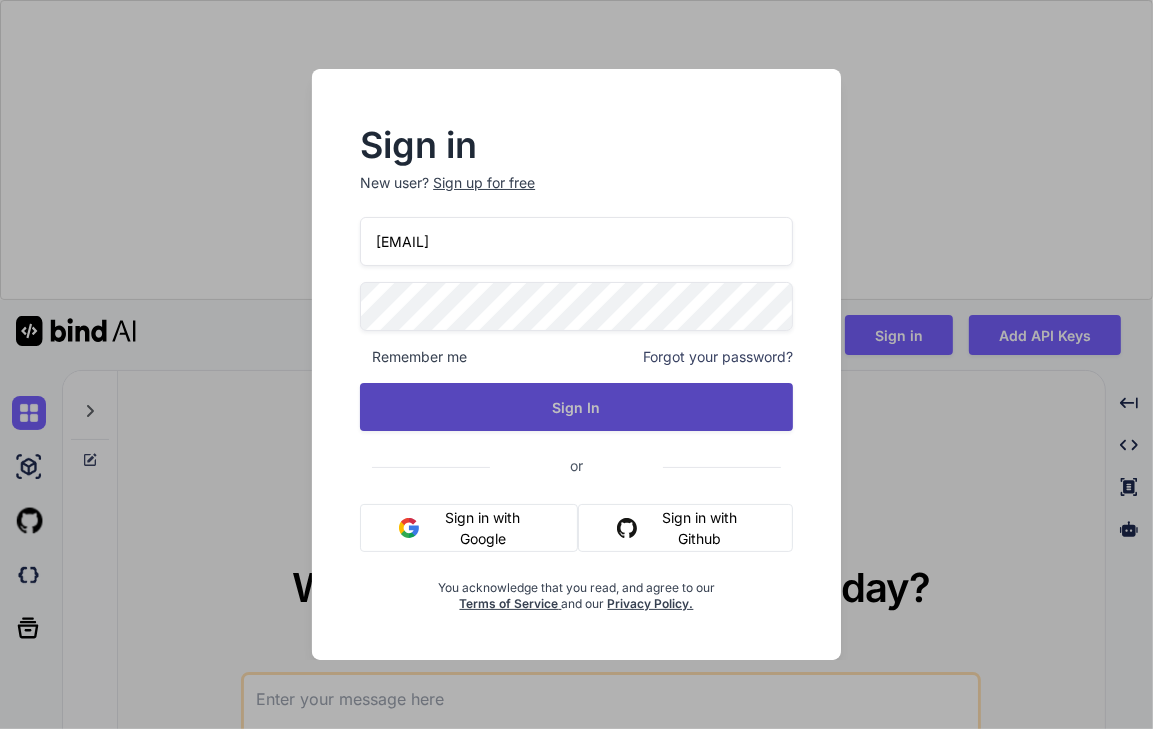 click on "Sign In" at bounding box center (576, 407) 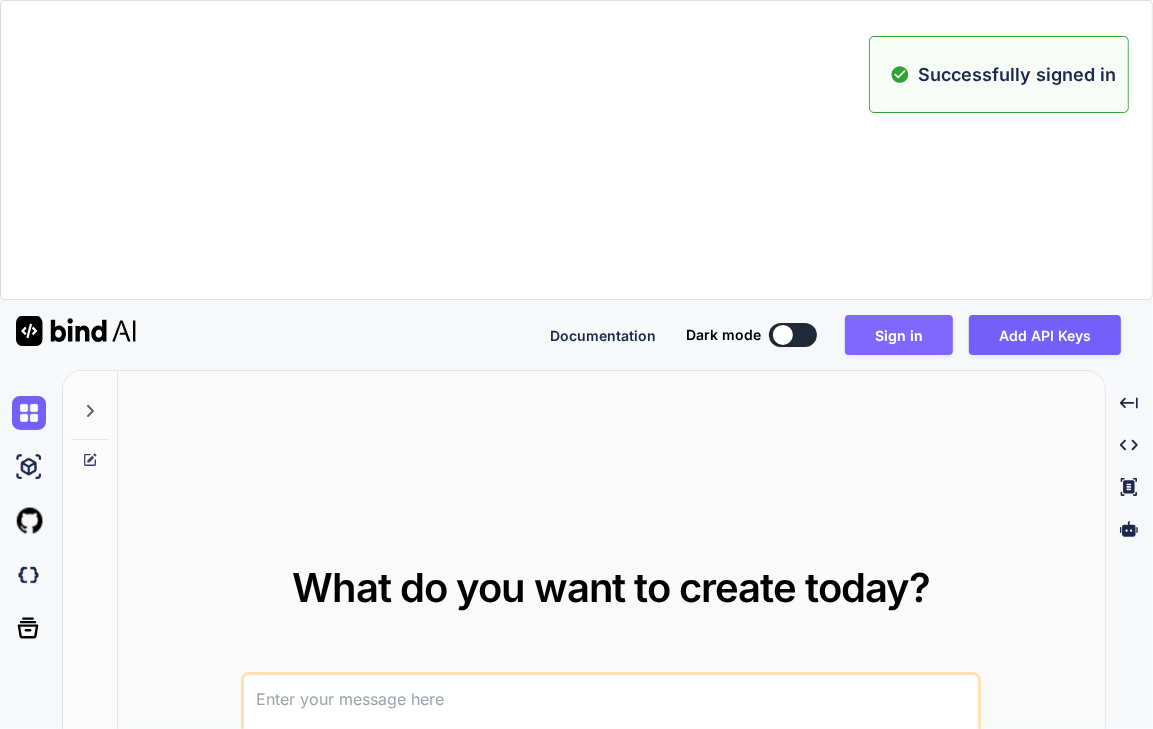 click on "Sign in" at bounding box center [899, 335] 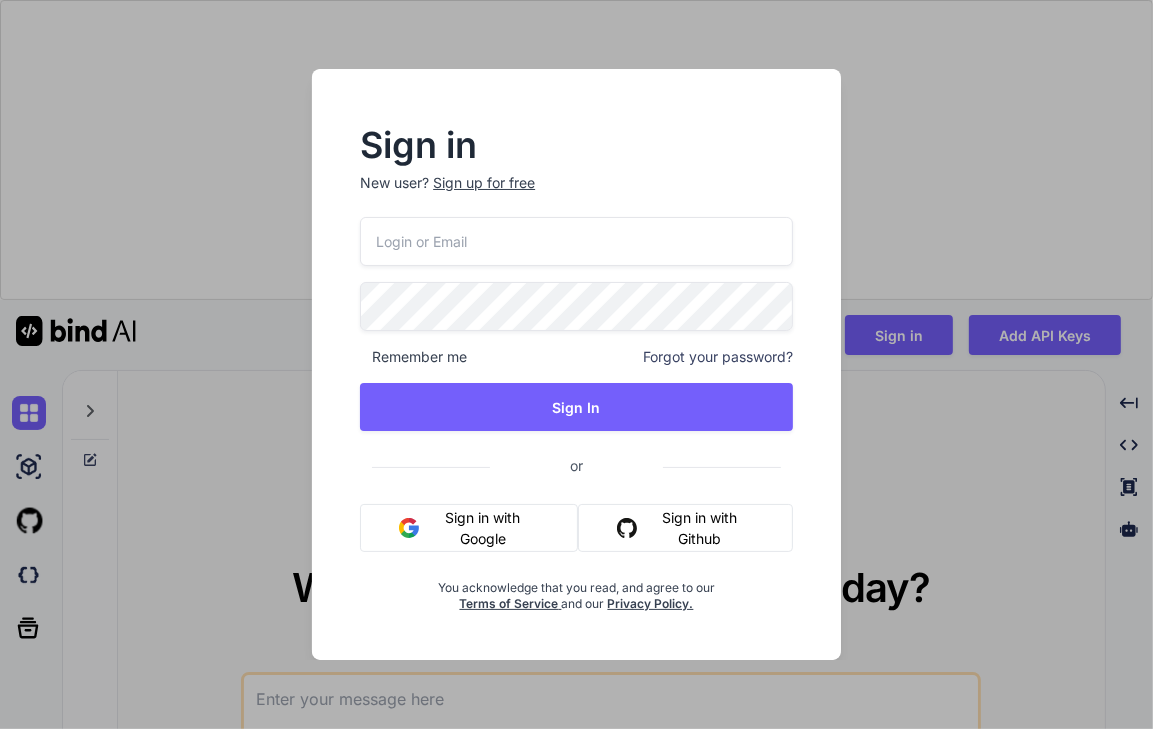 click at bounding box center [576, 241] 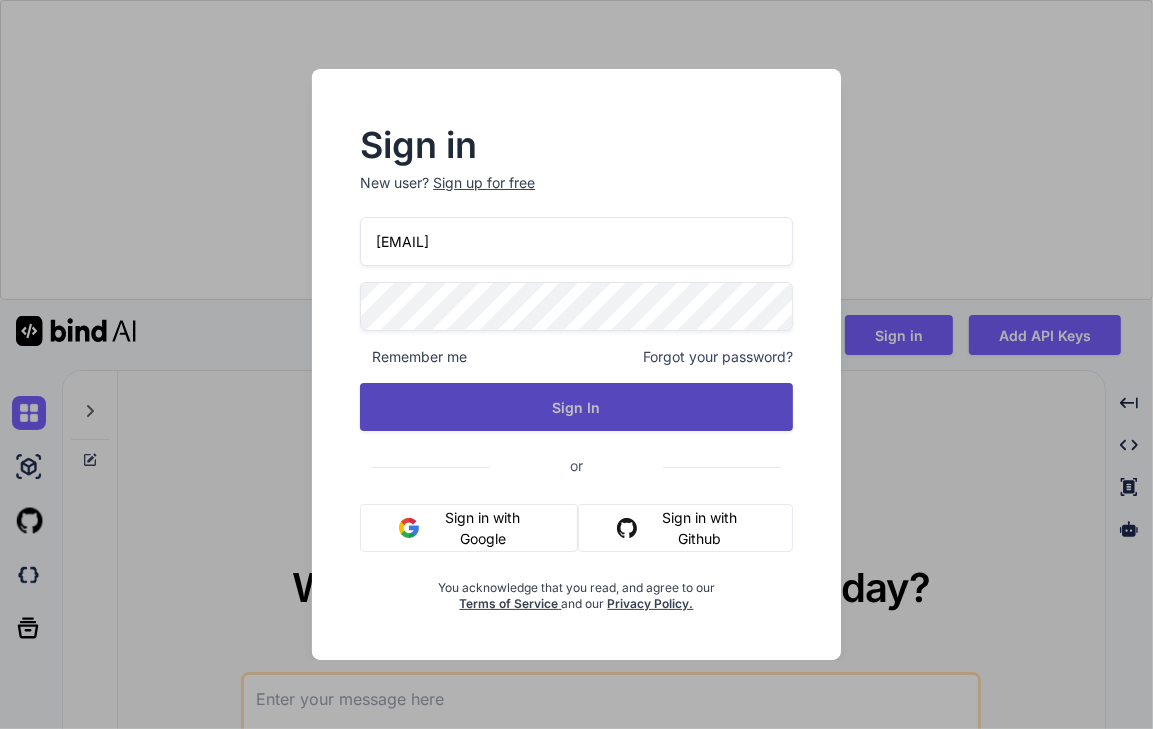 click on "Sign In" at bounding box center [576, 407] 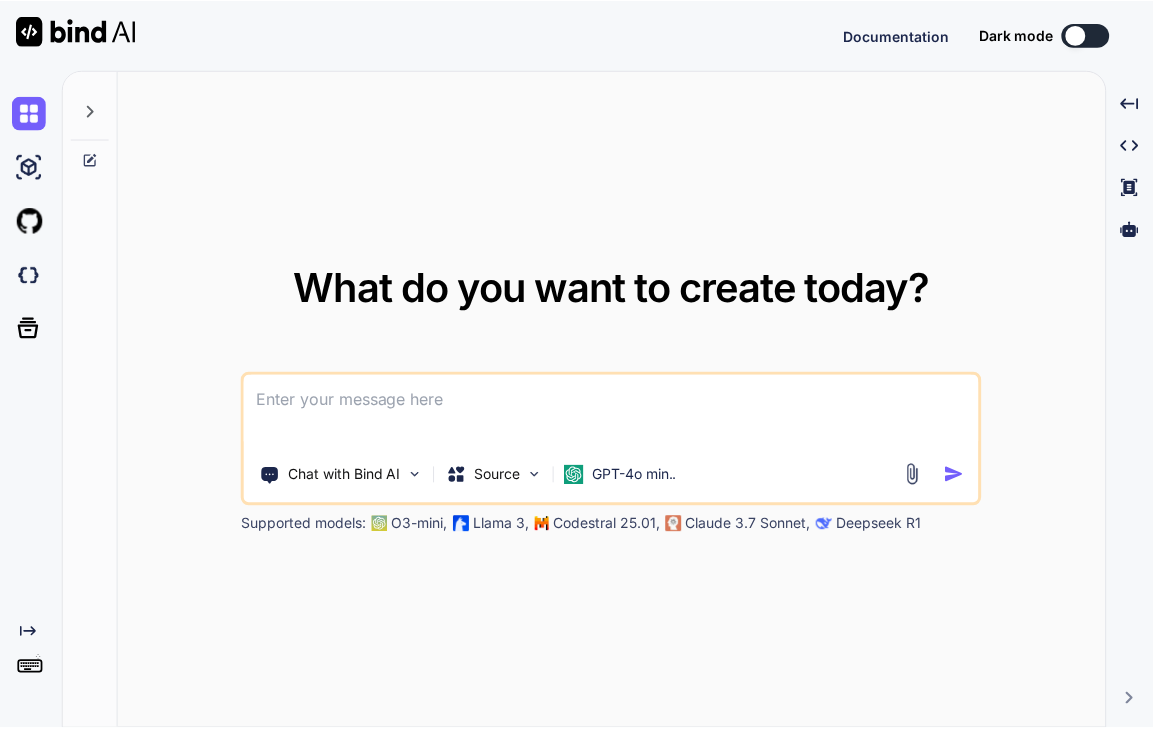 scroll, scrollTop: 0, scrollLeft: 0, axis: both 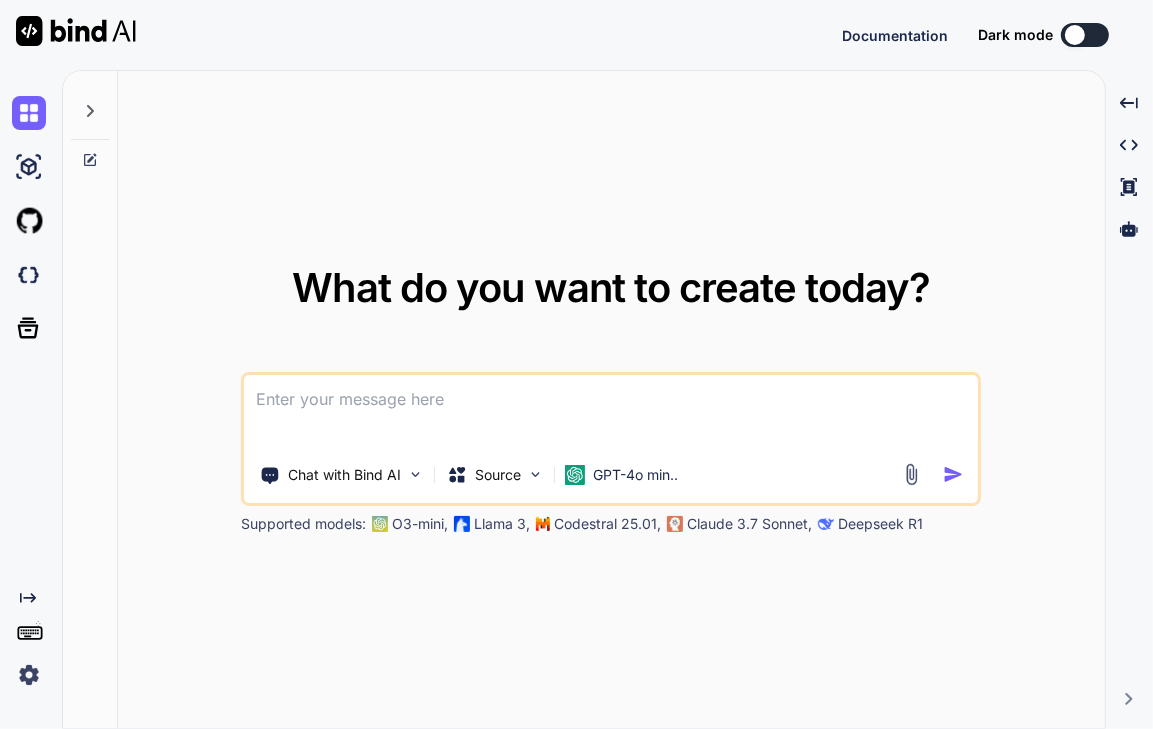 type on "x" 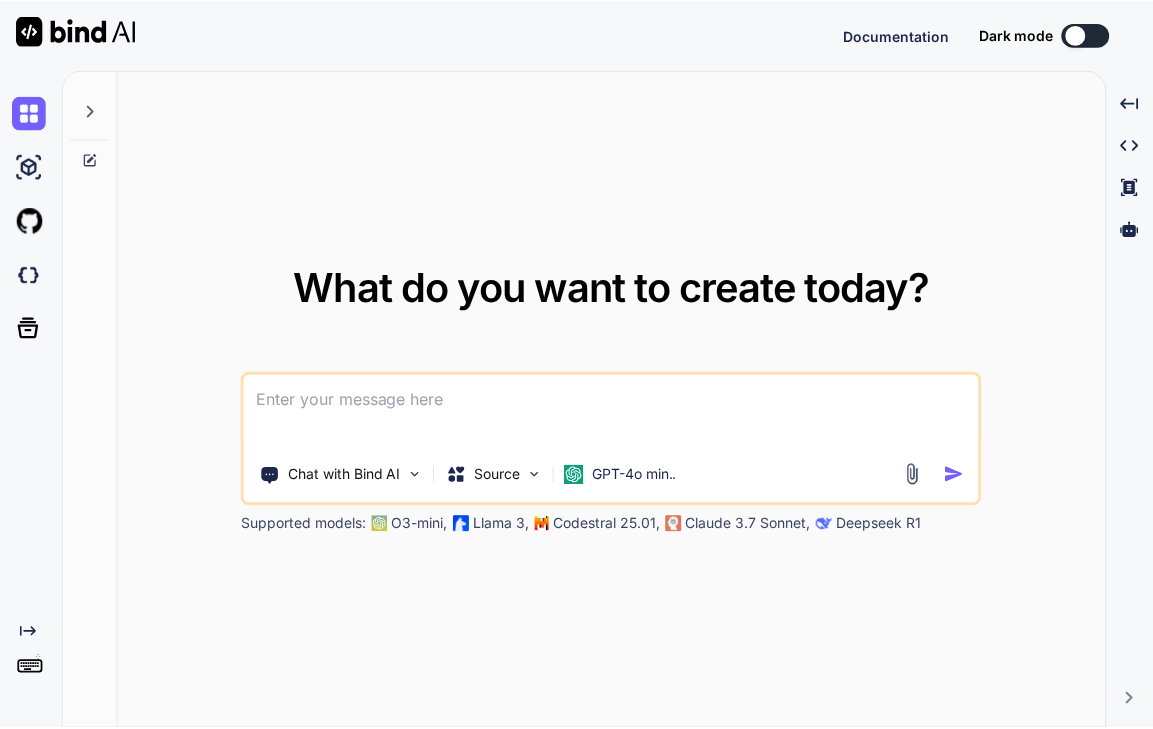 scroll, scrollTop: 0, scrollLeft: 0, axis: both 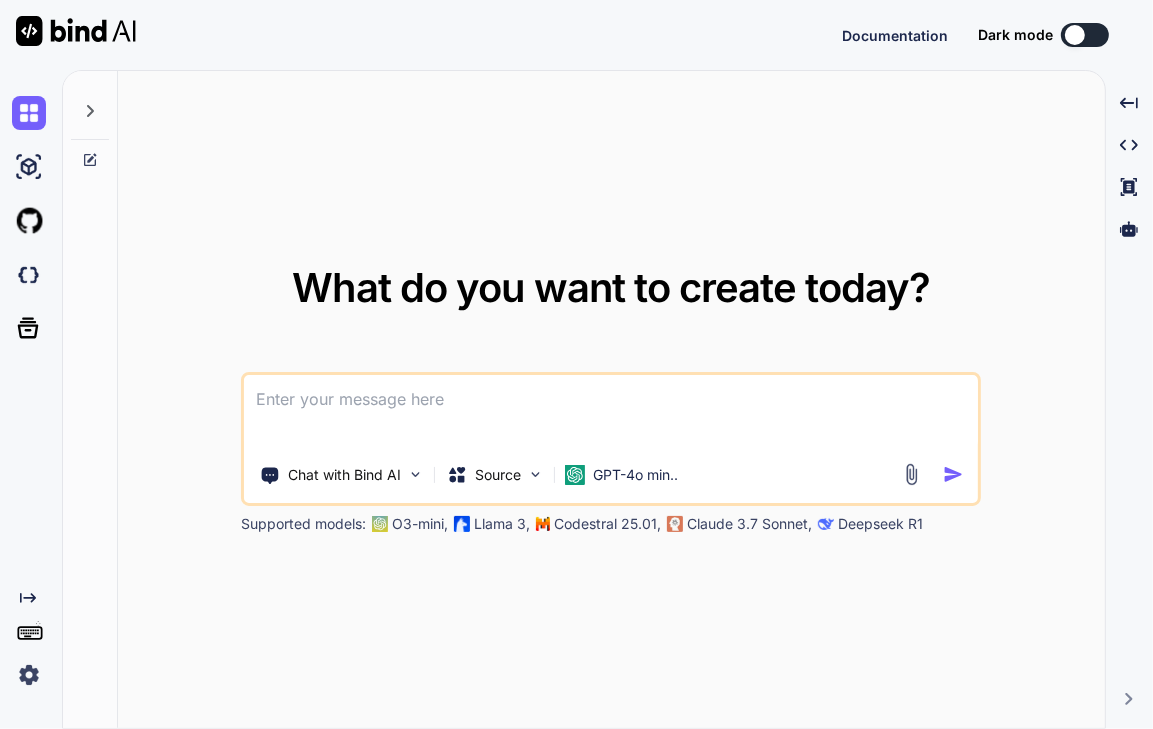 type on "x" 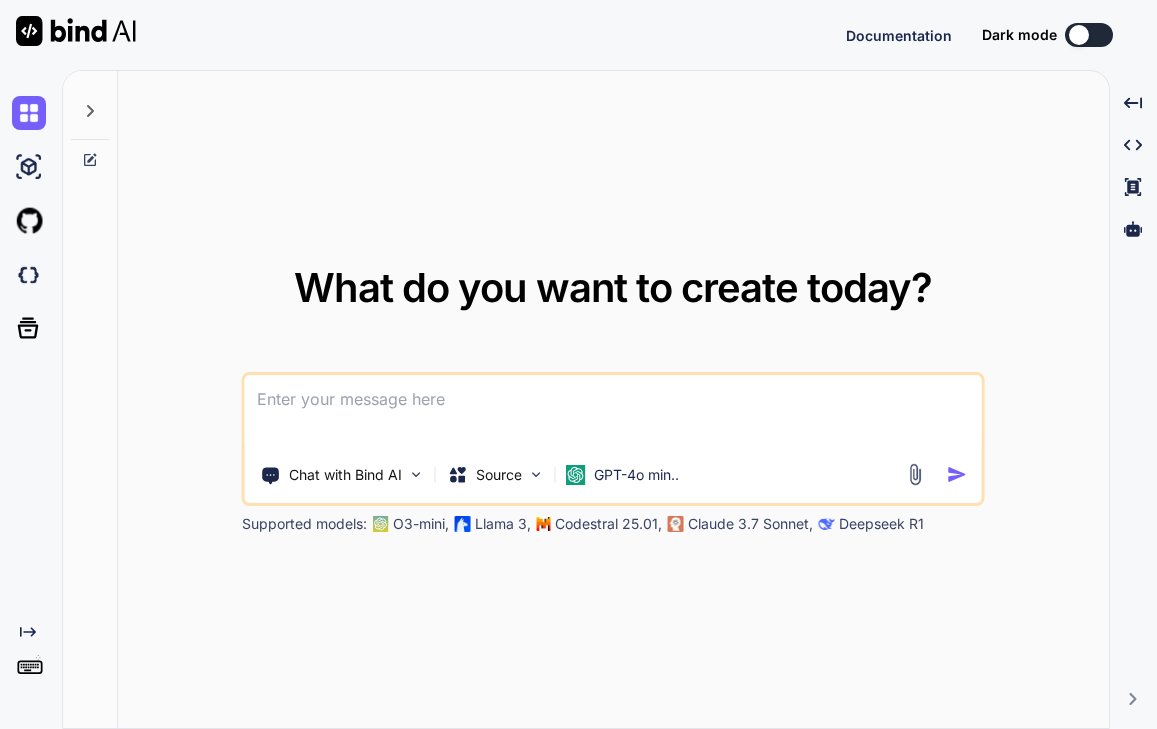 scroll, scrollTop: 0, scrollLeft: 0, axis: both 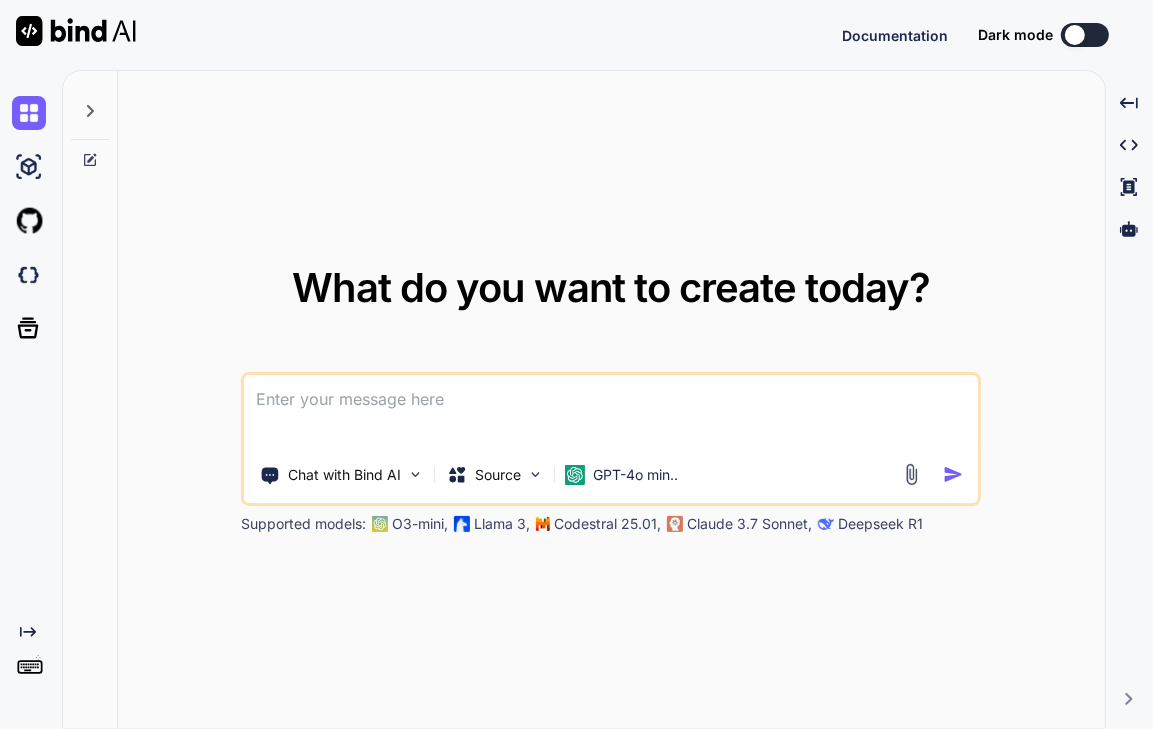 type on "x" 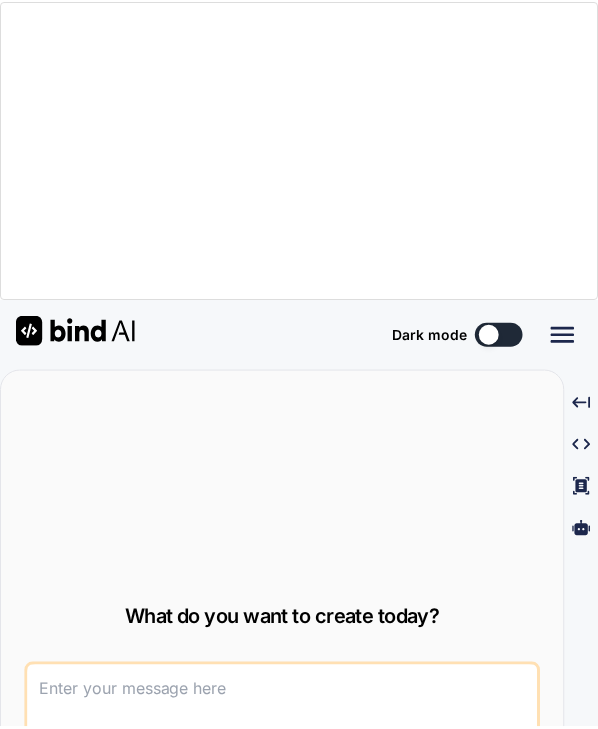 scroll, scrollTop: 0, scrollLeft: 0, axis: both 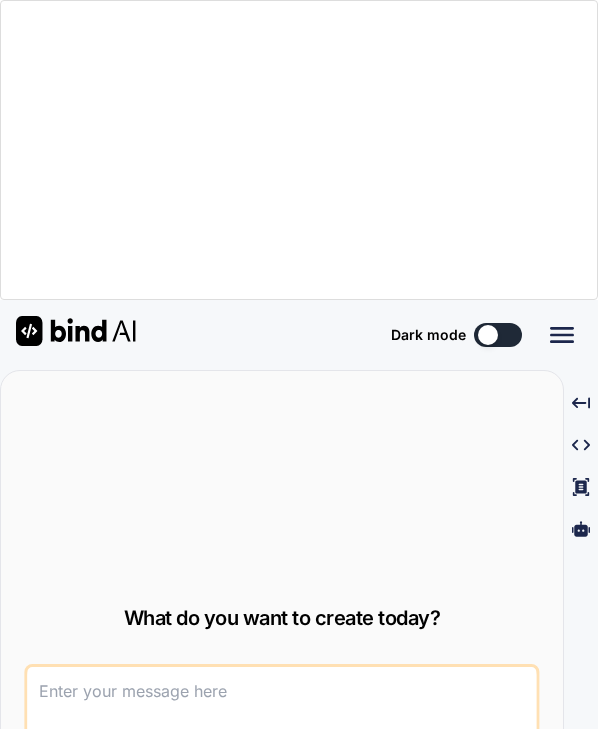 type on "x" 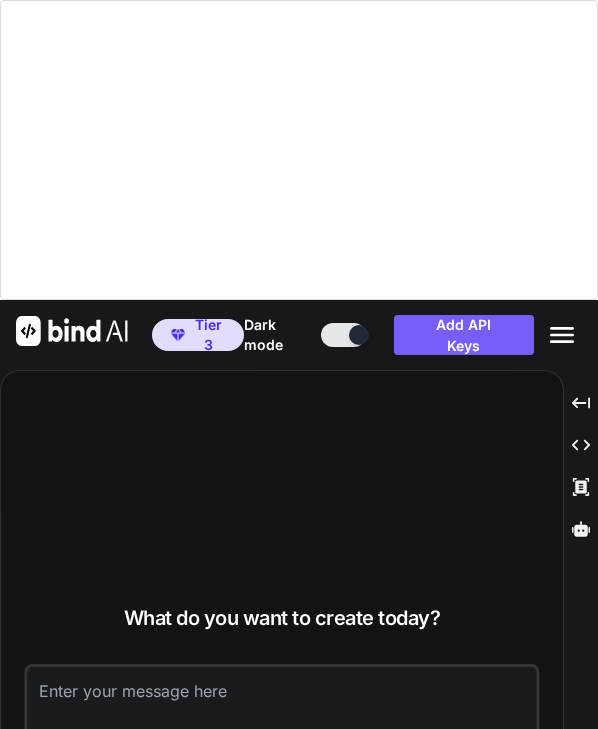 scroll, scrollTop: 300, scrollLeft: 0, axis: vertical 